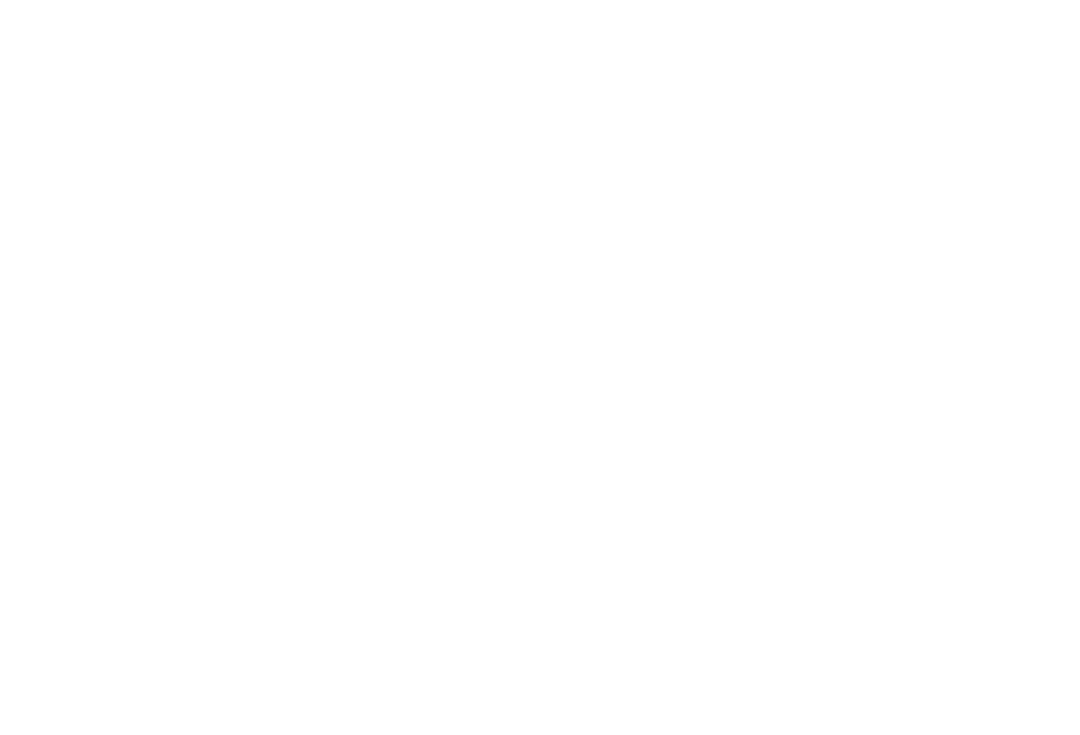 scroll, scrollTop: 0, scrollLeft: 0, axis: both 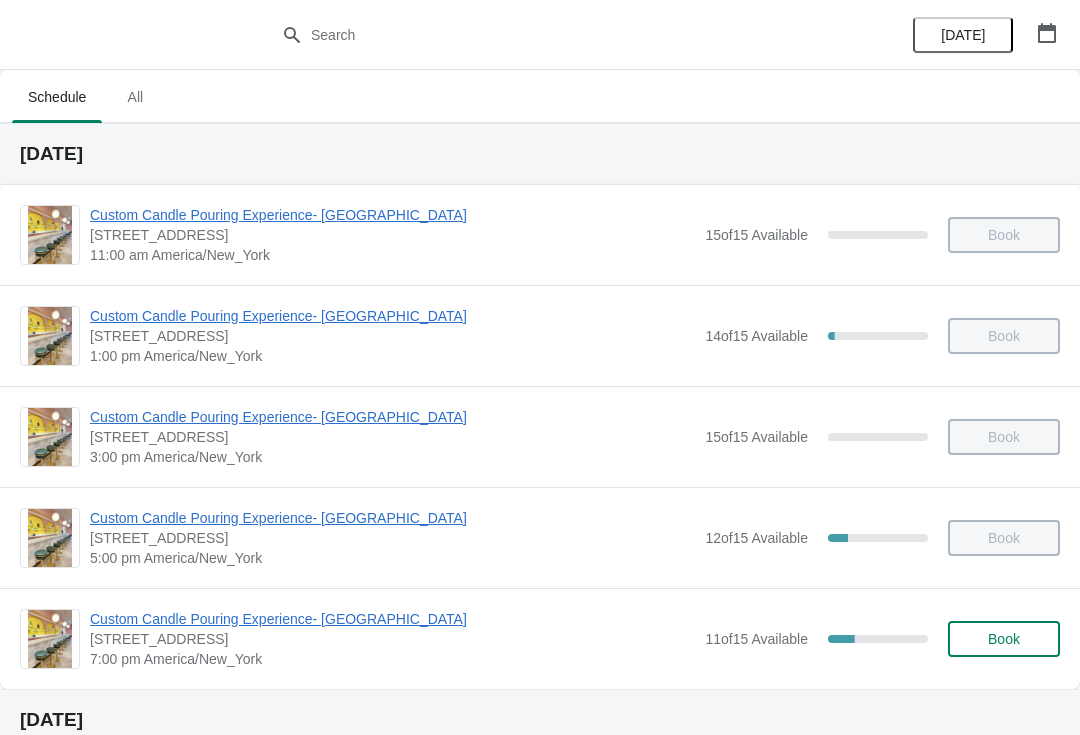 click on "Custom Candle Pouring Experience-  [GEOGRAPHIC_DATA]" at bounding box center (392, 619) 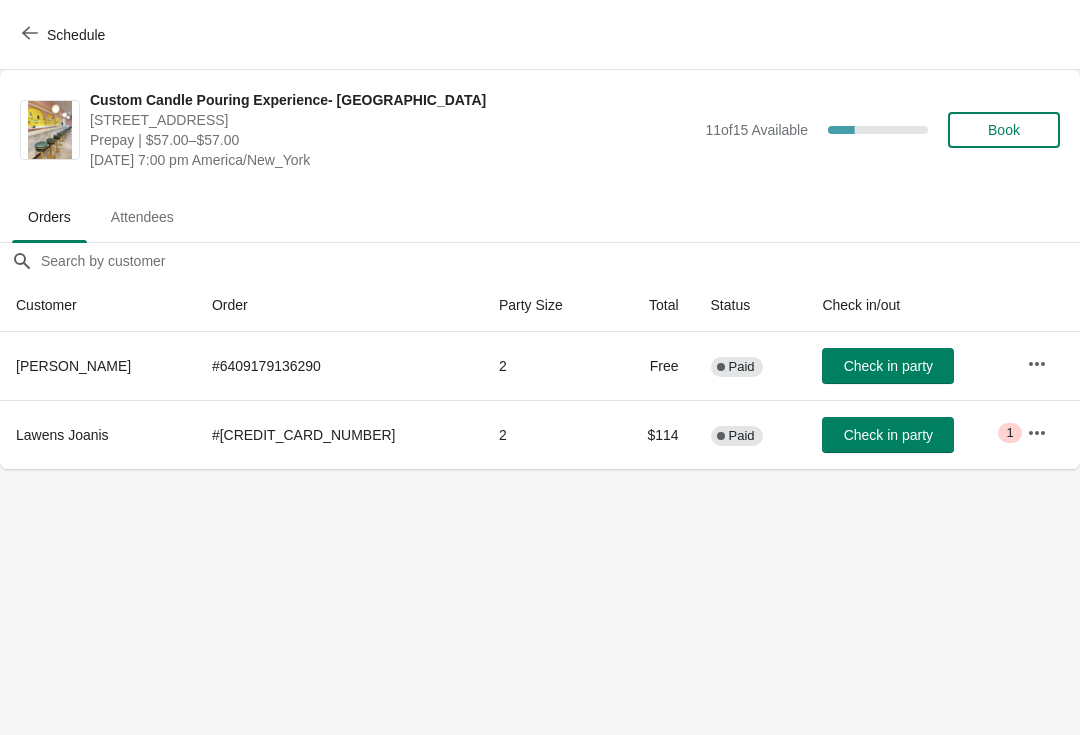click on "Check in party" at bounding box center [888, 366] 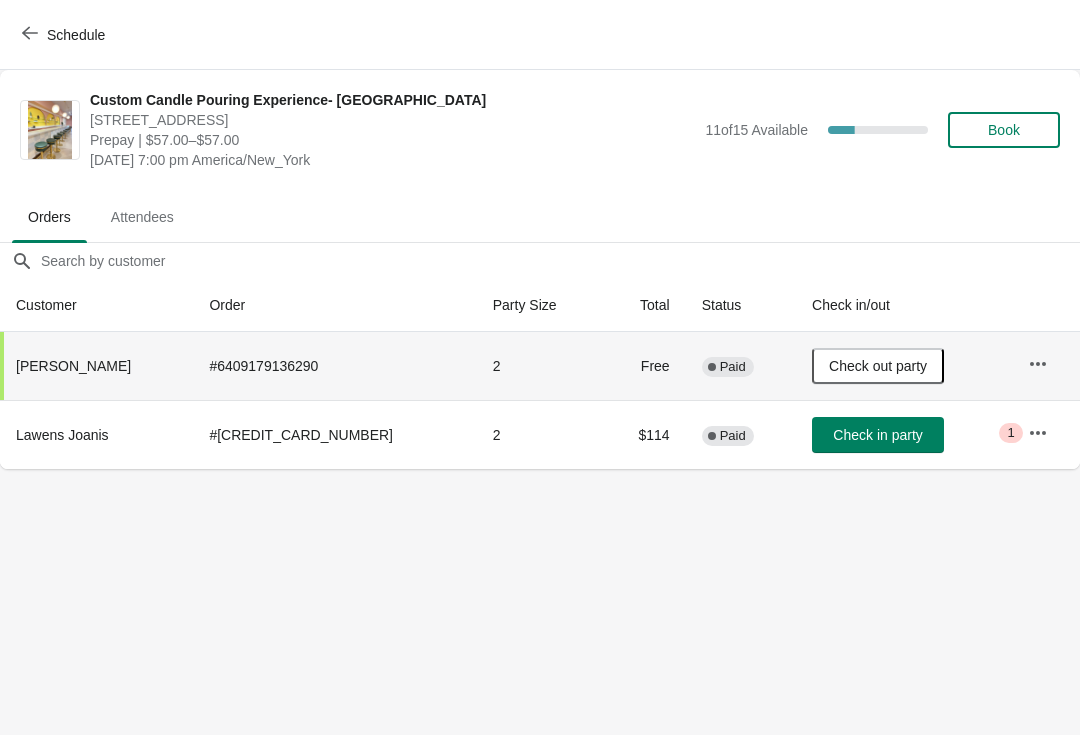 click 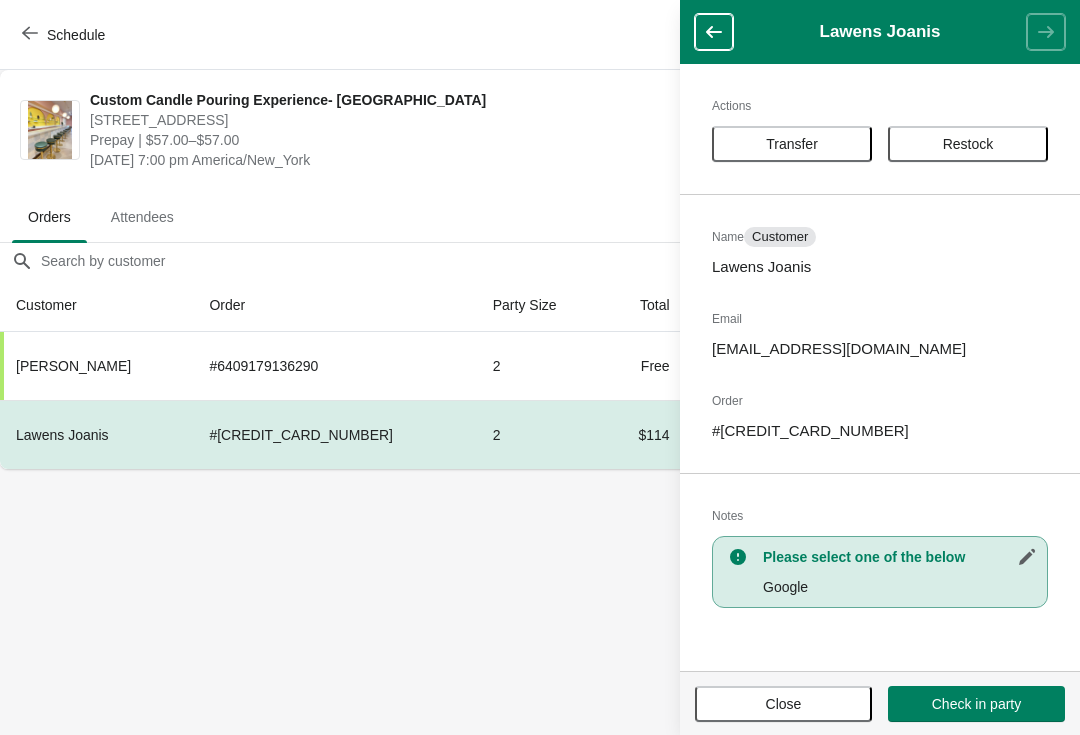 click on "Schedule Custom Candle Pouring Experience-  [GEOGRAPHIC_DATA] [STREET_ADDRESS] Prepay | $57.00–$57.00 [DATE] 7:00 pm America/New_York 11  of  15   Available 26.666666666666668 % Book Orders Attendees Orders Attendees Orders filter search Customer Order Party Size Total Status Check in/out [PERSON_NAME] # 6409179136290 2 Free Complete Paid Check out party Lawens Joanis # [CREDIT_CARD_NUMBER] 2 $114 Complete Paid Check in party Critical 1 Lawens Joanis Actions Transfer Restock Name  Customer Lawens Joanis Email [EMAIL_ADDRESS][DOMAIN_NAME] Order # [CREDIT_CARD_NUMBER] Notes Please select one of the below  Google Close Check in party" at bounding box center [540, 367] 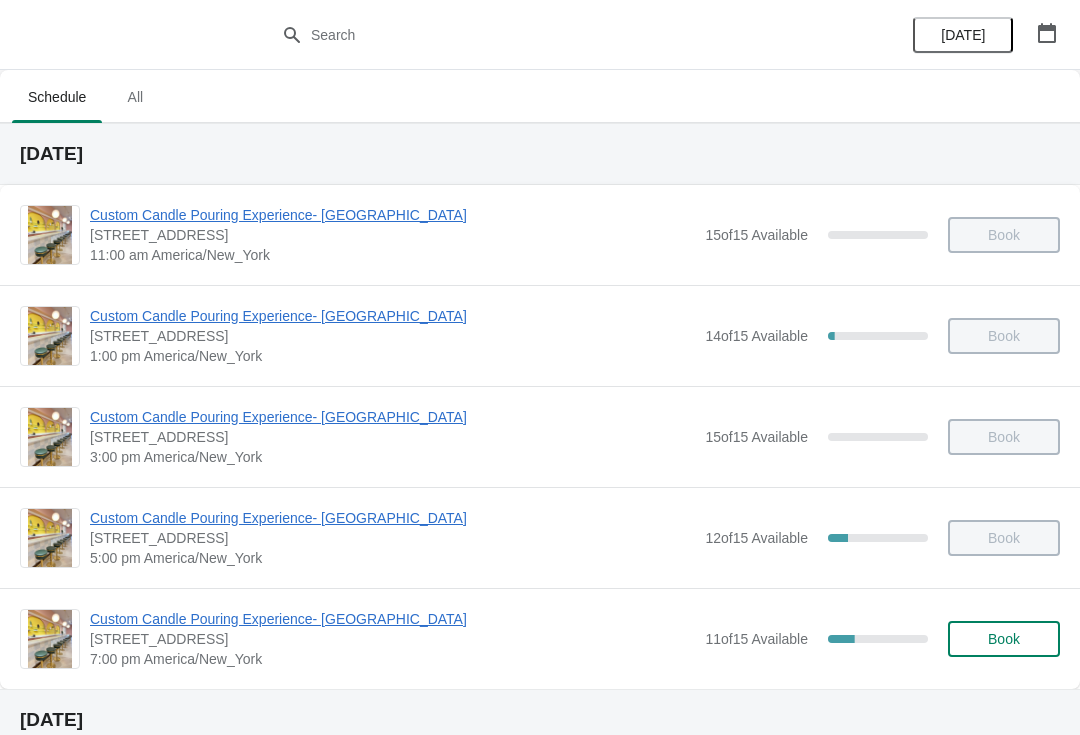 click on "Custom Candle Pouring Experience-  [GEOGRAPHIC_DATA]" at bounding box center [392, 619] 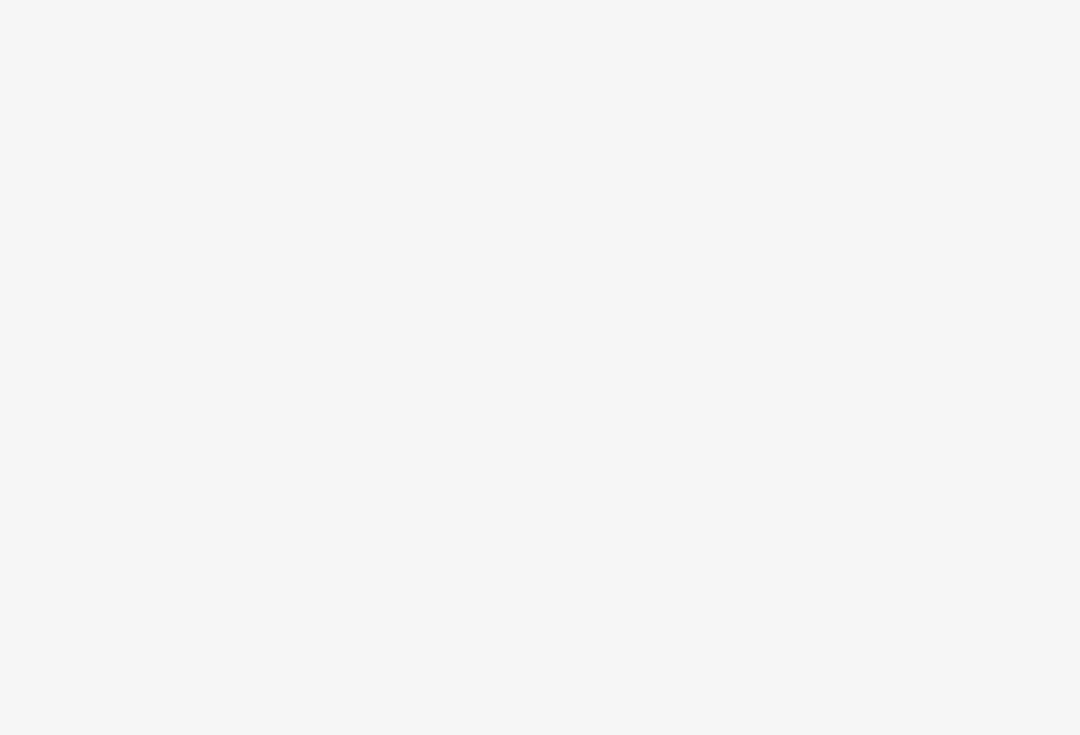 scroll, scrollTop: 0, scrollLeft: 0, axis: both 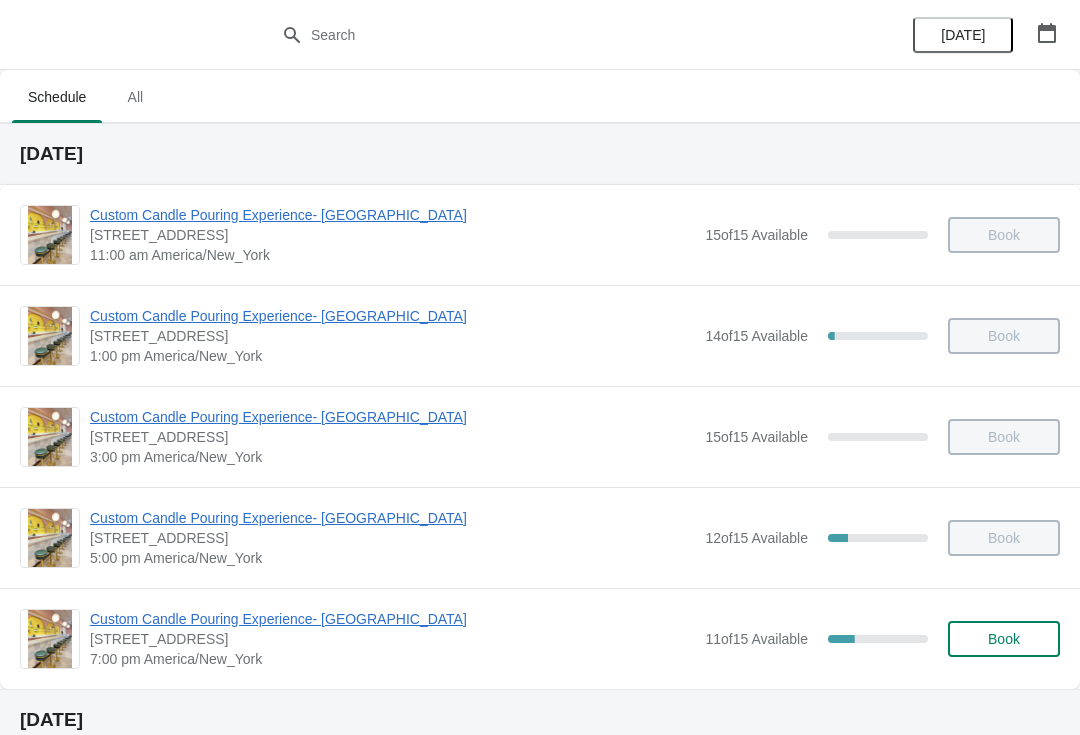 click on "Custom Candle Pouring Experience-  [GEOGRAPHIC_DATA]" at bounding box center (392, 619) 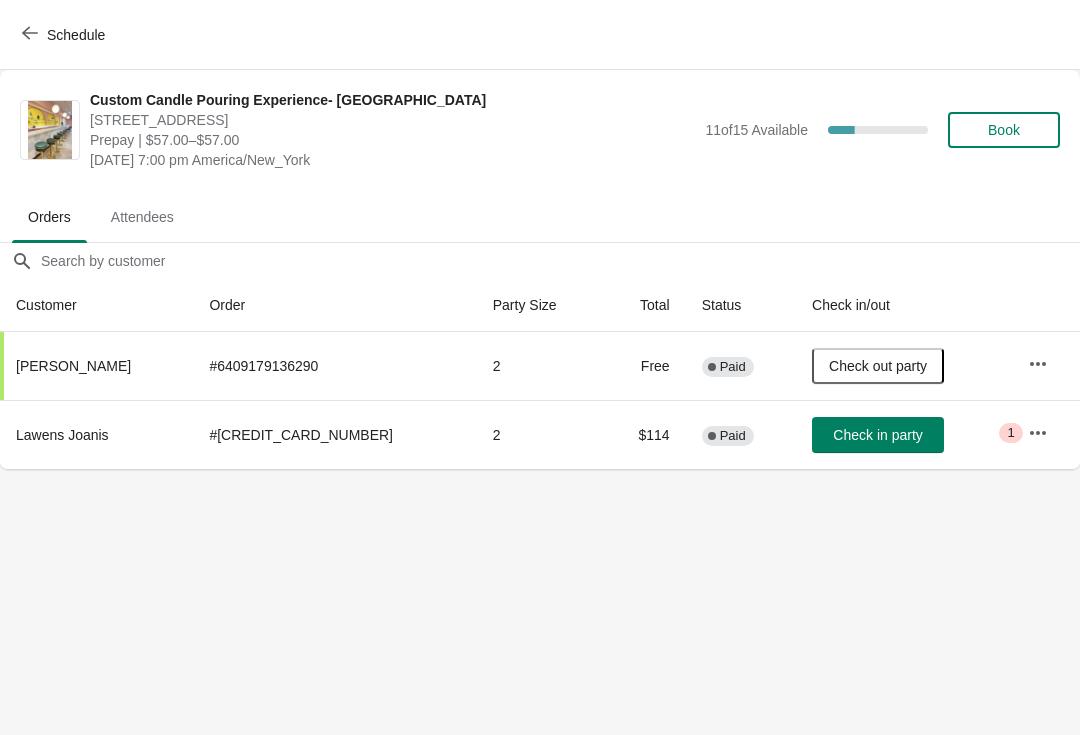 click on "Schedule Custom Candle Pouring Experience-  Delray Beach 415 East Atlantic Avenue, Delray Beach, FL, USA Prepay | $57.00–$57.00 Friday, July 11, 2025 | 7:00 pm America/New_York 11  of  15   Available 26.666666666666668 % Book Orders Attendees Orders Attendees Orders filter search Customer Order Party Size Total Status Check in/out Uwenda Hicks # 6409179136290 2 Free Complete Paid Check out party Lawens Joanis # 6409902424354 2 $114 Complete Paid Check in party Critical 1 Order Details Actions Transfer Restock 1  /  2  Checked in Close" at bounding box center [540, 367] 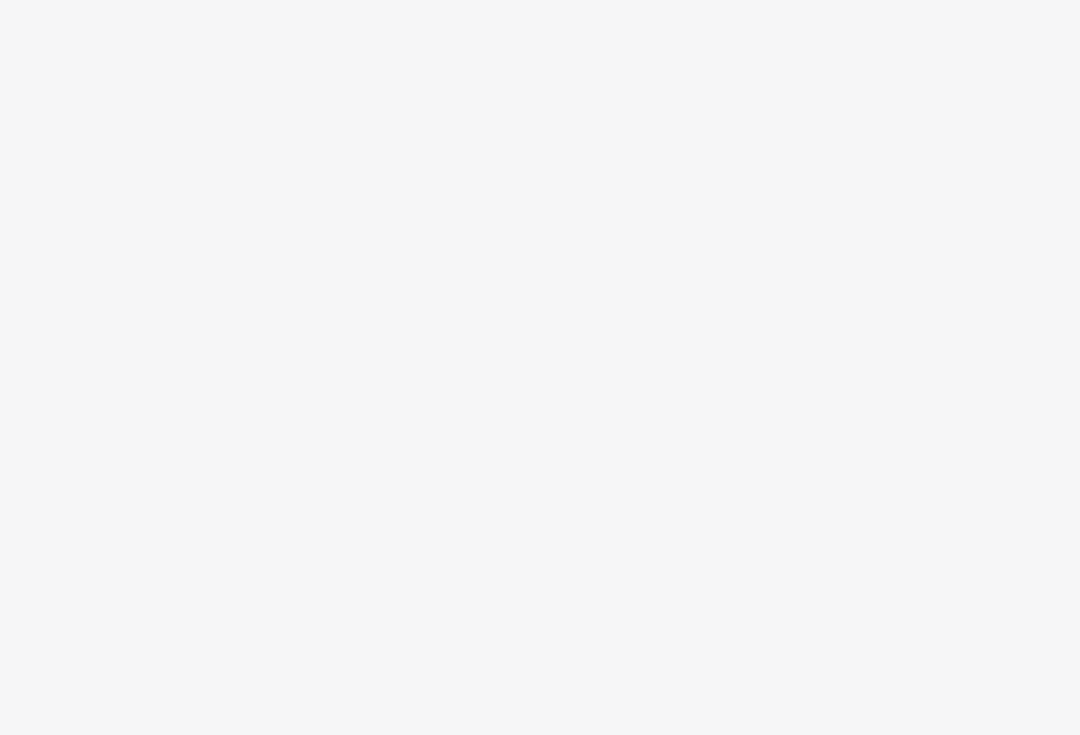 scroll, scrollTop: 0, scrollLeft: 0, axis: both 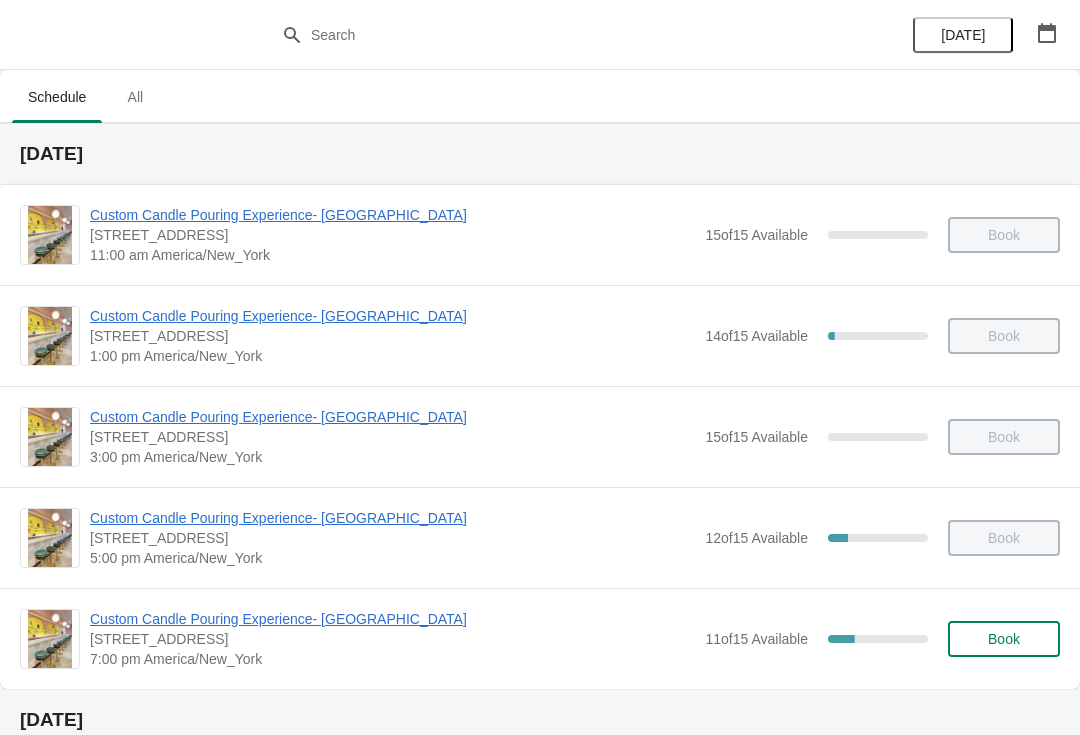 click on "Custom Candle Pouring Experience-  [GEOGRAPHIC_DATA]" at bounding box center [392, 619] 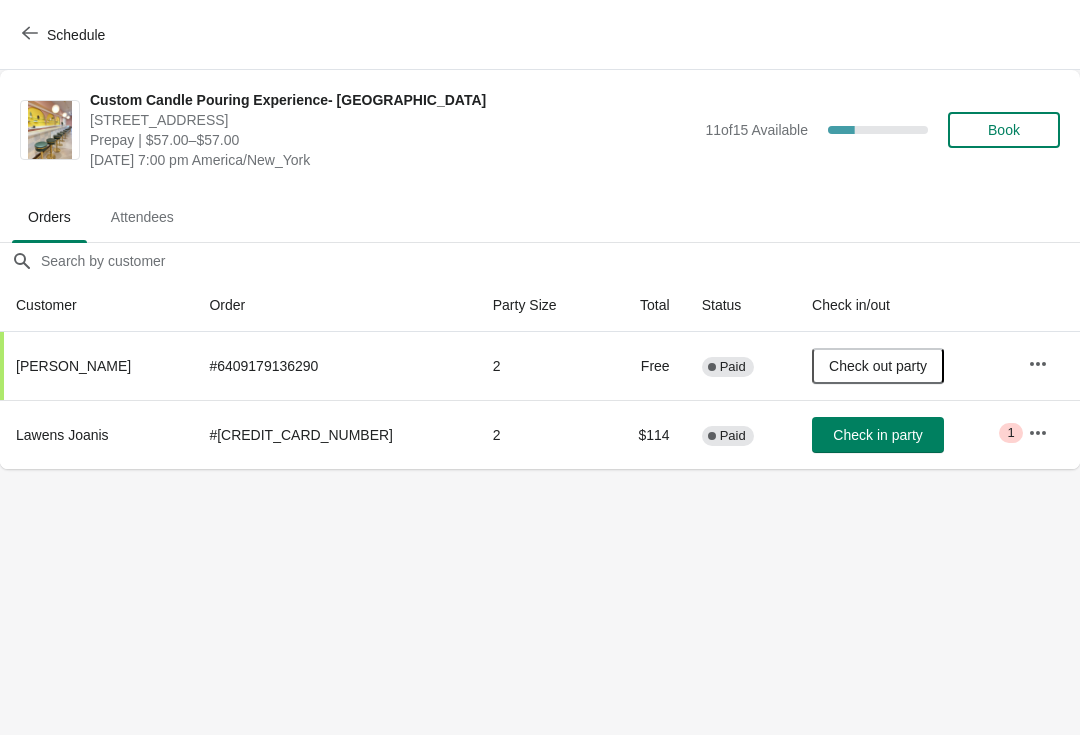 click 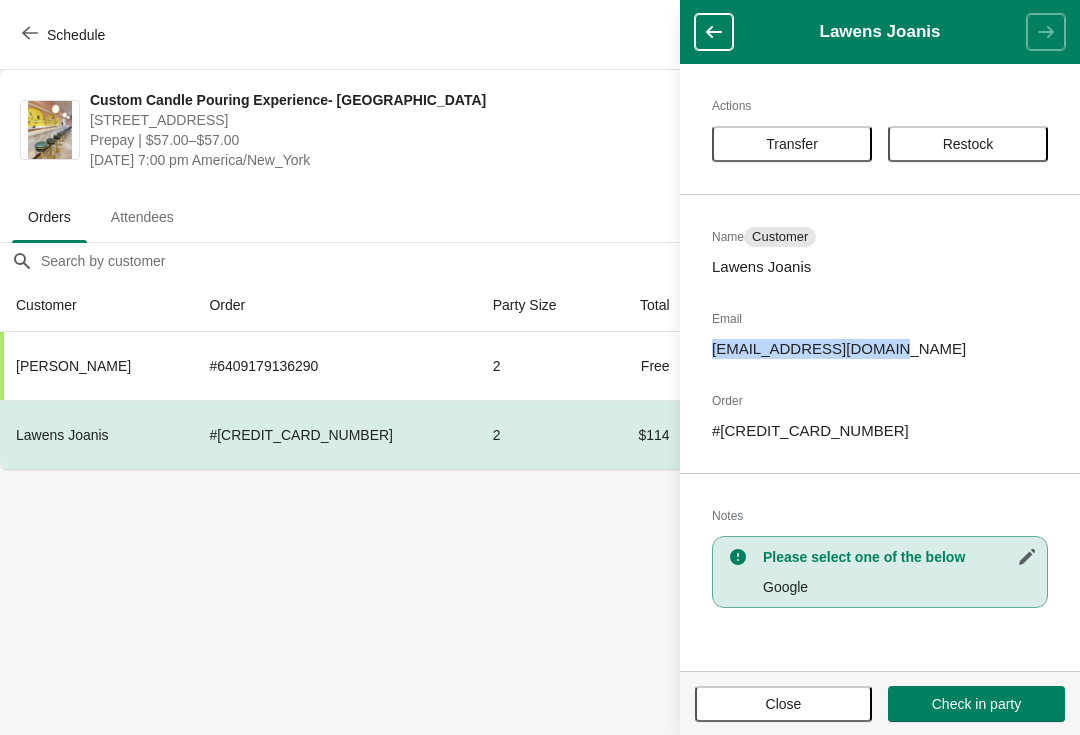 click on "Schedule" at bounding box center (65, 35) 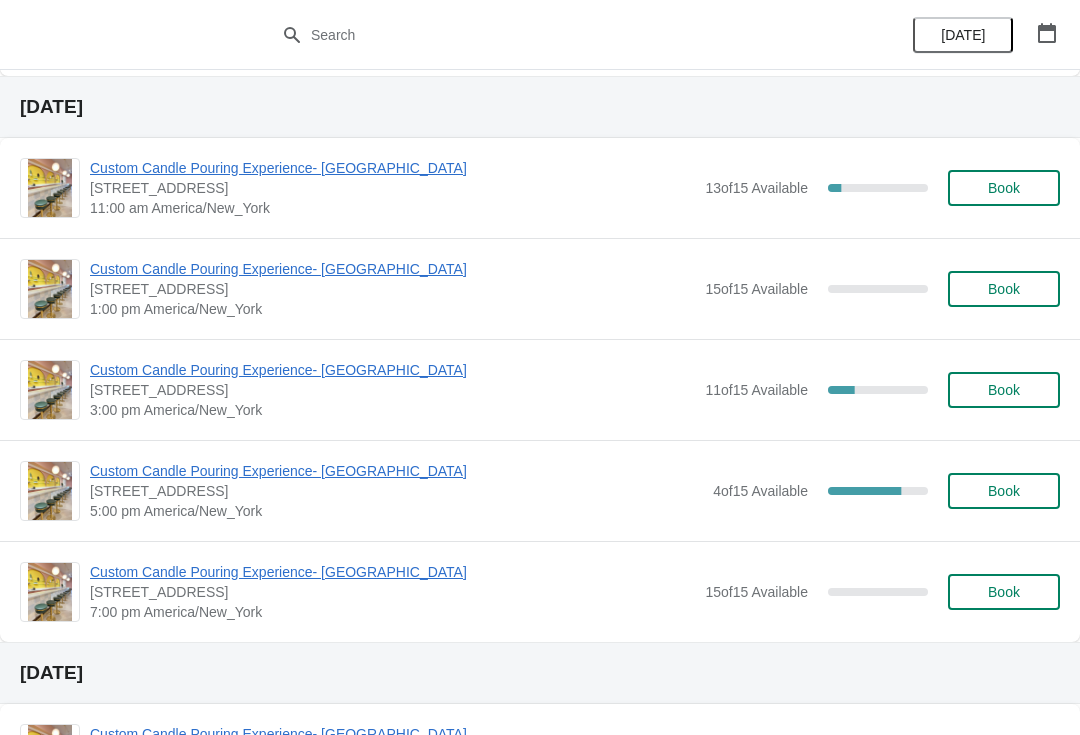scroll, scrollTop: 611, scrollLeft: 0, axis: vertical 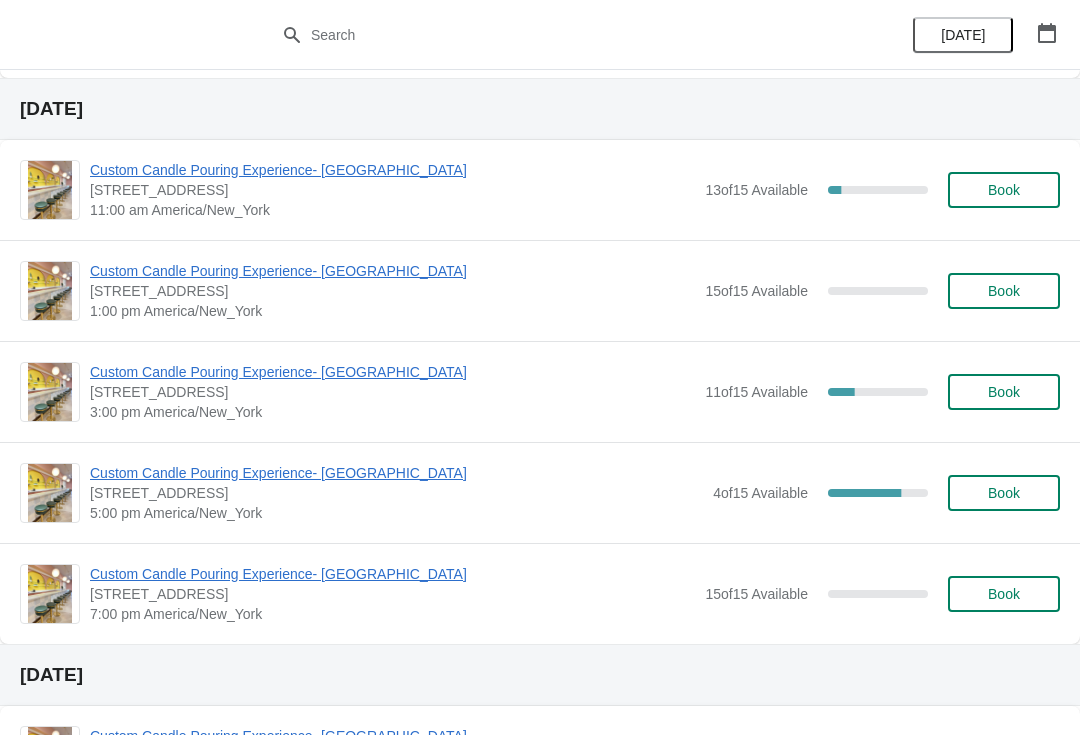 click on "Custom Candle Pouring Experience-  [GEOGRAPHIC_DATA]" at bounding box center (392, 372) 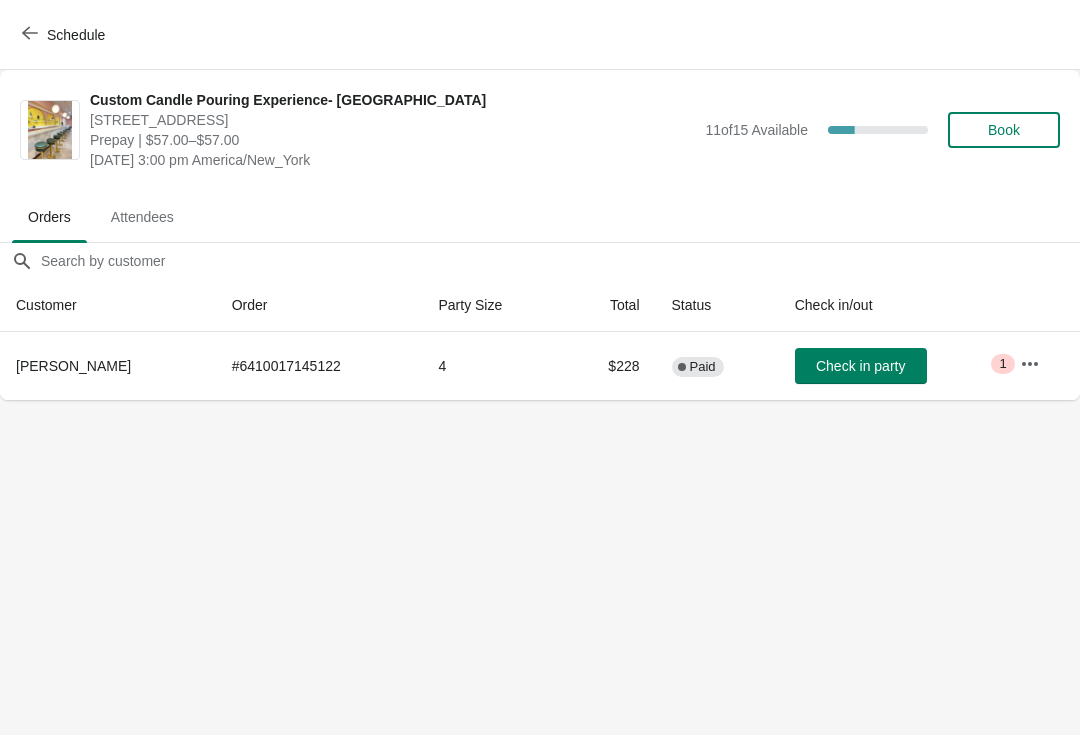 click on "Schedule" at bounding box center [540, 35] 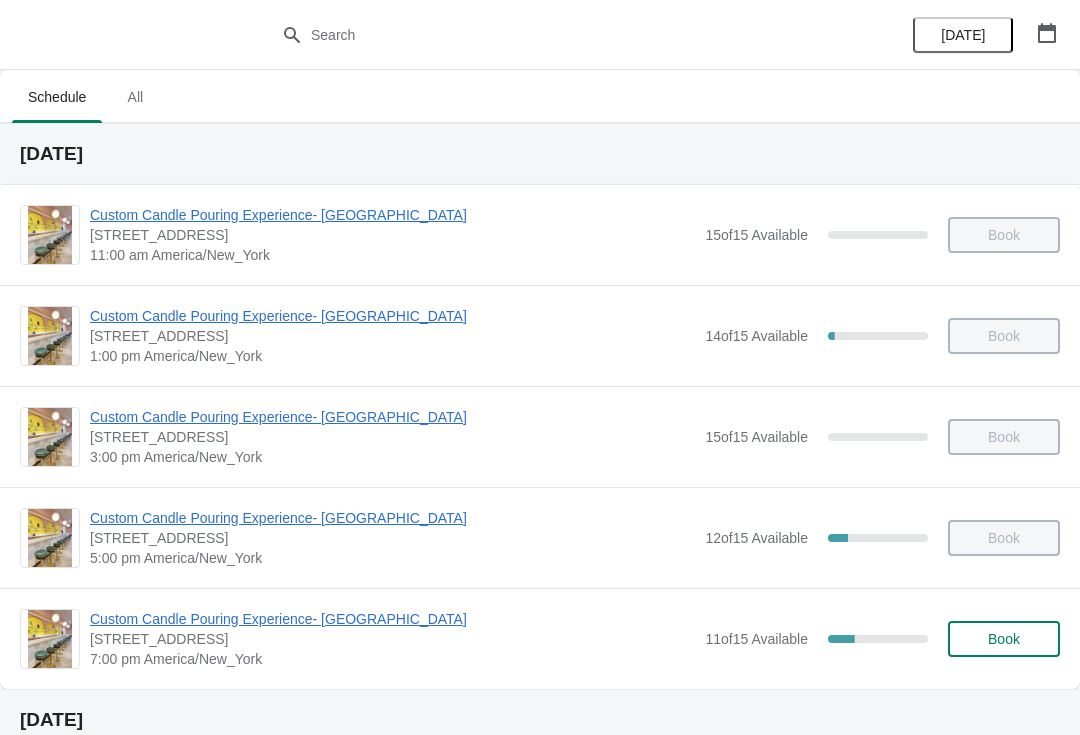 click on "Custom Candle Pouring Experience-  [GEOGRAPHIC_DATA]" at bounding box center (392, 518) 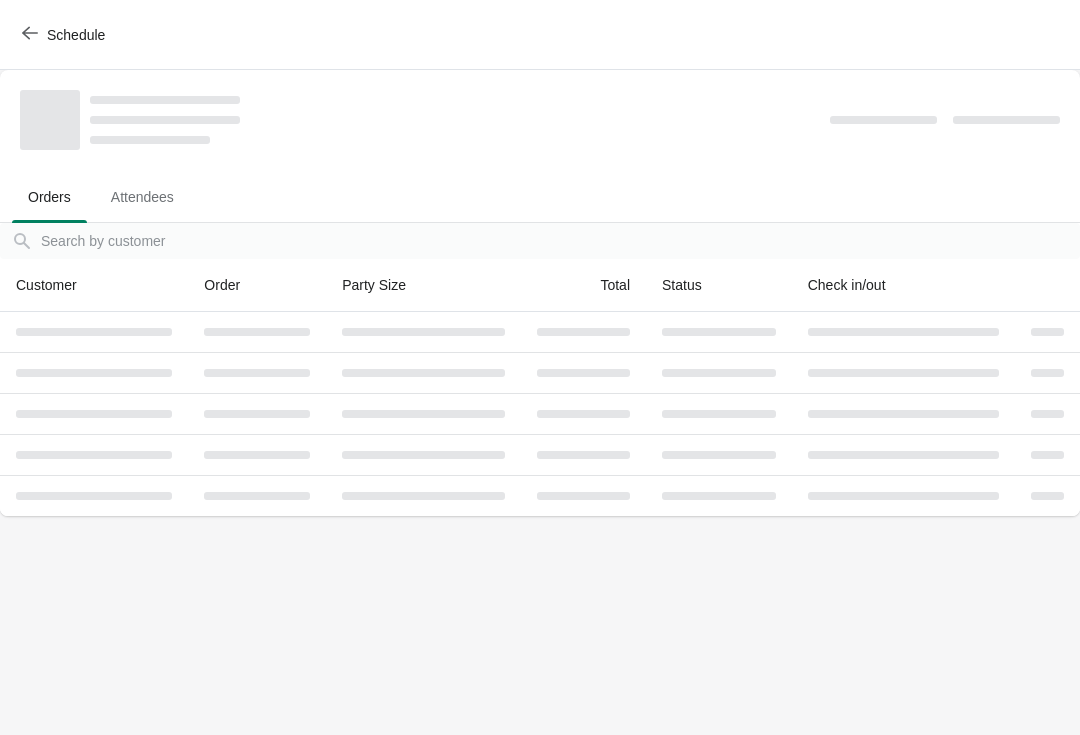 click on "Schedule" at bounding box center [65, 35] 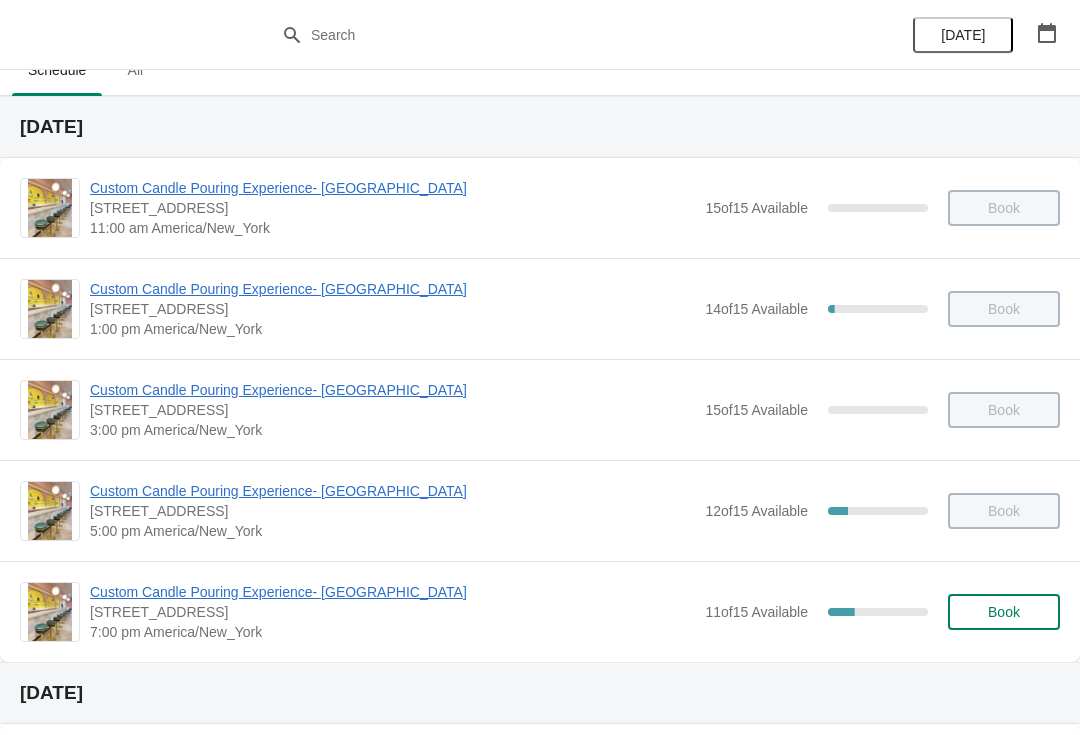 scroll, scrollTop: 32, scrollLeft: 0, axis: vertical 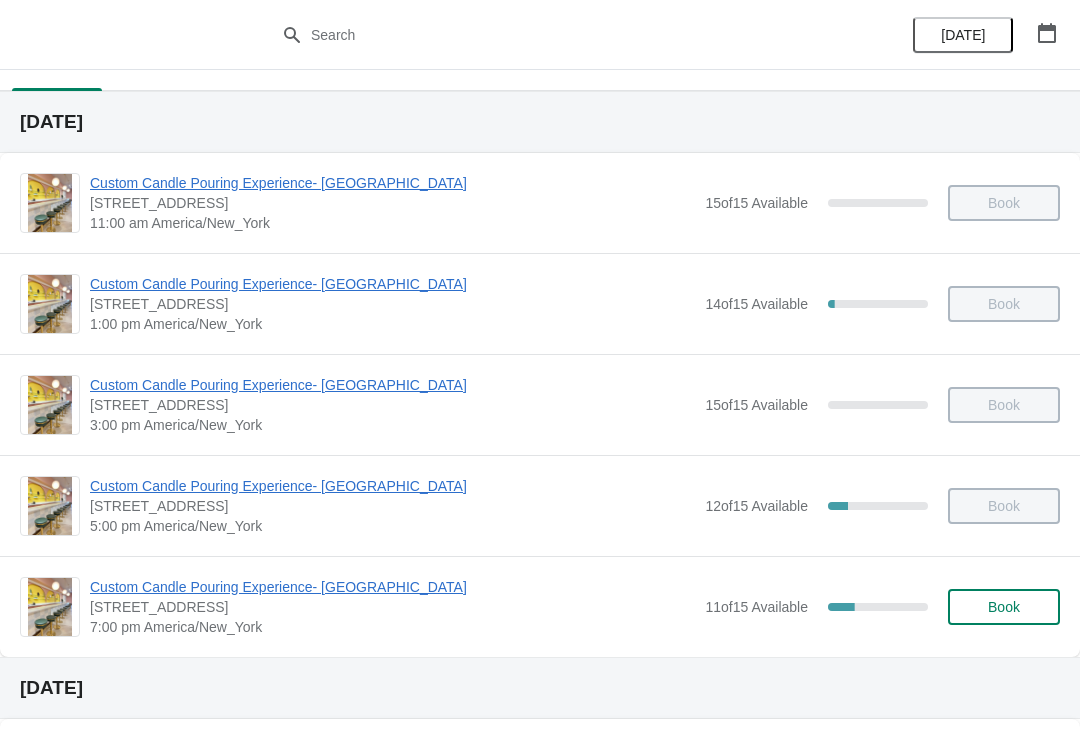 click on "Custom Candle Pouring Experience-  [GEOGRAPHIC_DATA]" at bounding box center [392, 587] 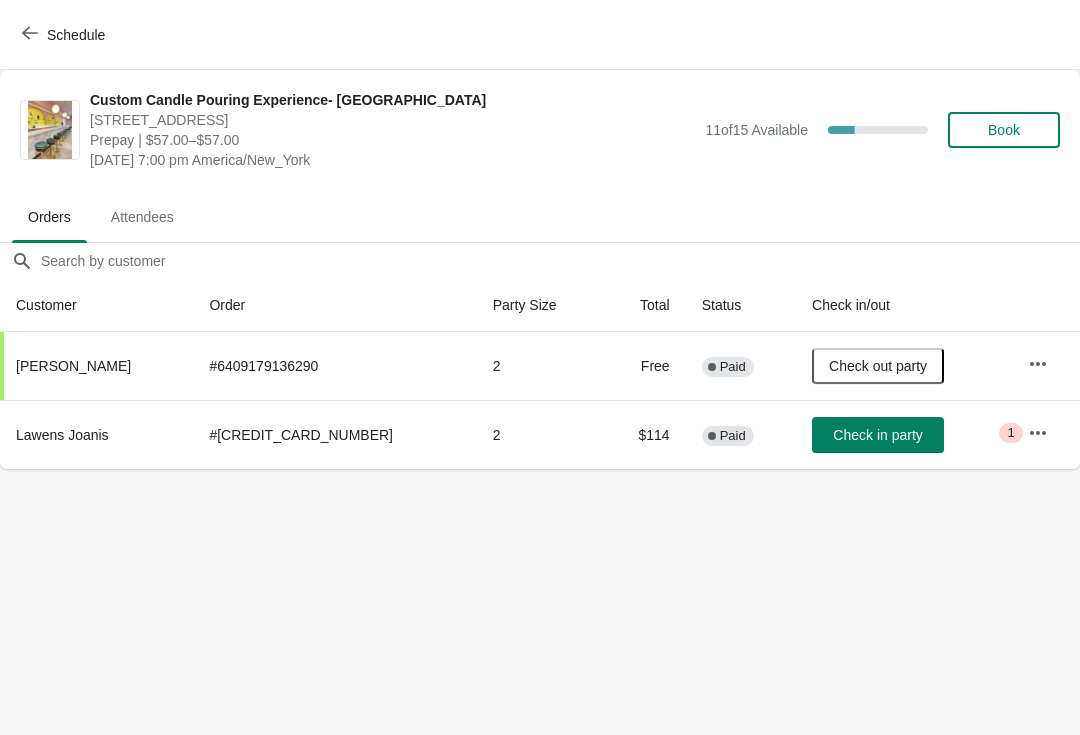 scroll, scrollTop: 0, scrollLeft: 0, axis: both 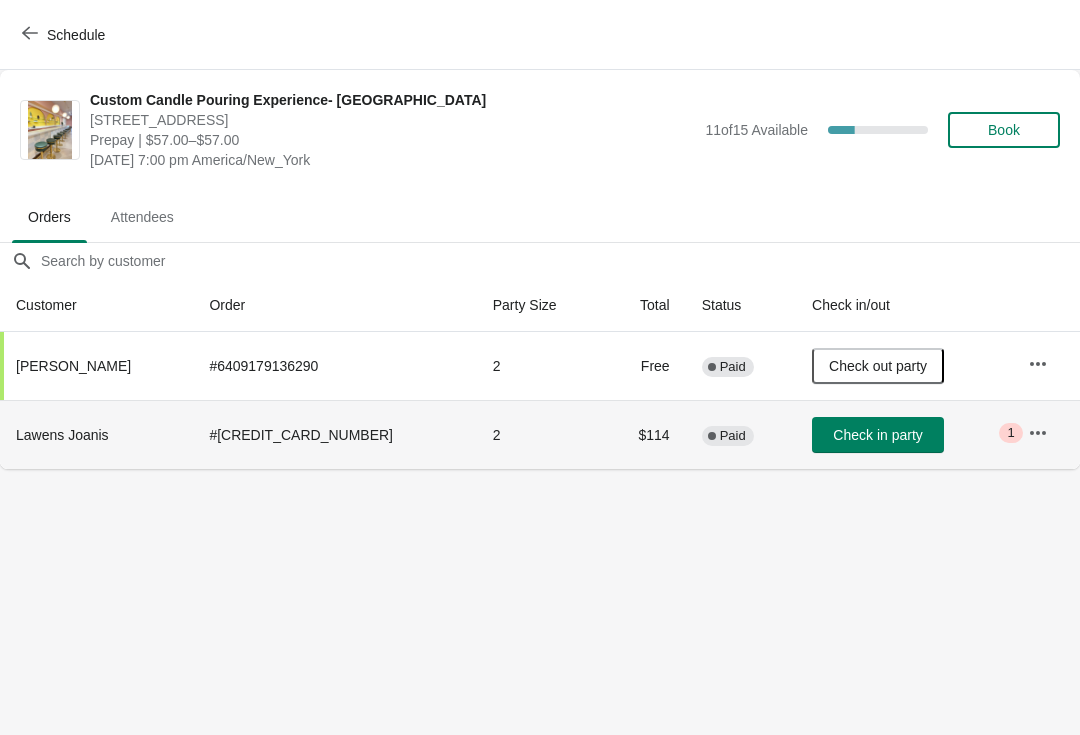 click at bounding box center [1038, 433] 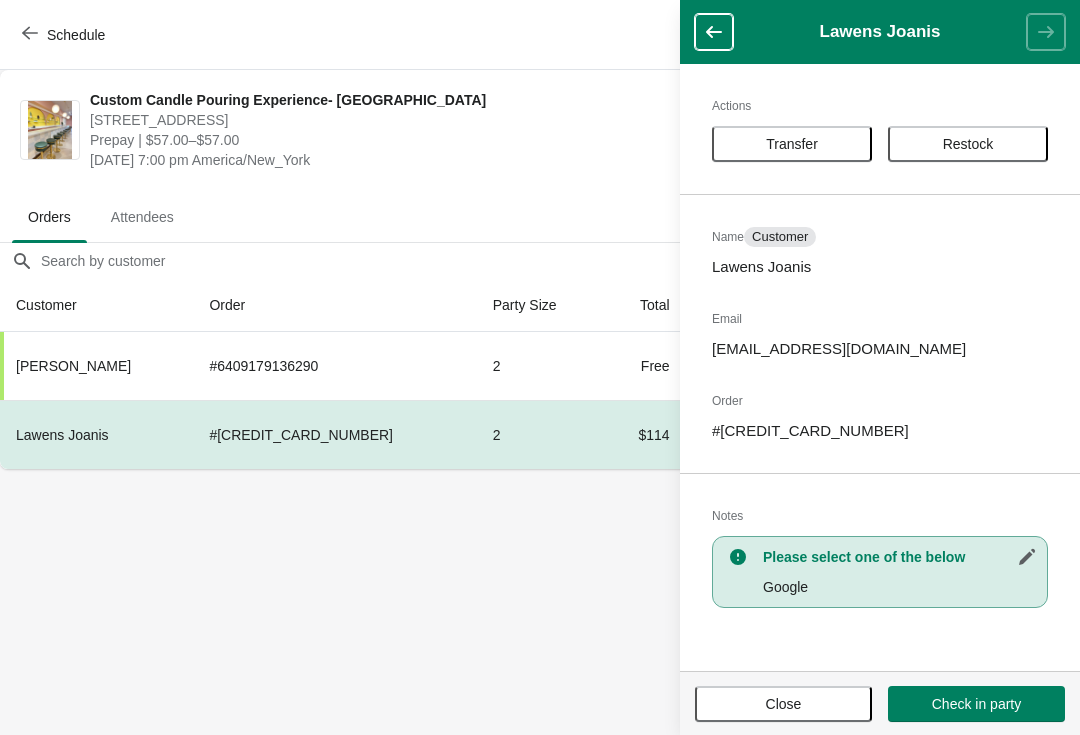 click on "Schedule Custom Candle Pouring Experience-  [GEOGRAPHIC_DATA] [STREET_ADDRESS] Prepay | $57.00–$57.00 [DATE] 7:00 pm America/New_York 11  of  15   Available 26.666666666666668 % Book Orders Attendees Orders Attendees Orders filter search Customer Order Party Size Total Status Check in/out [PERSON_NAME] # 6409179136290 2 Free Complete Paid Check out party Lawens Joanis # [CREDIT_CARD_NUMBER] 2 $114 Complete Paid Check in party Critical 1 Lawens Joanis Actions Transfer Restock Name  Customer Lawens Joanis Email [EMAIL_ADDRESS][DOMAIN_NAME] Order # [CREDIT_CARD_NUMBER] Notes Please select one of the below  Google Close Check in party" at bounding box center (540, 367) 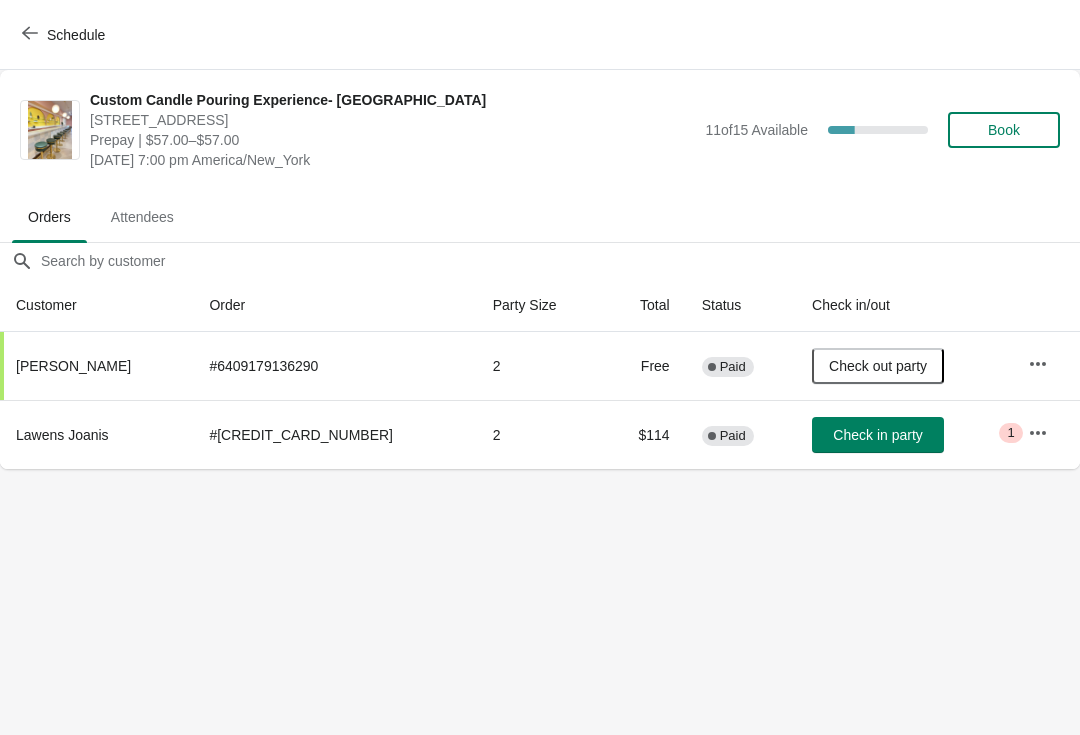 click on "Check in party" at bounding box center [878, 435] 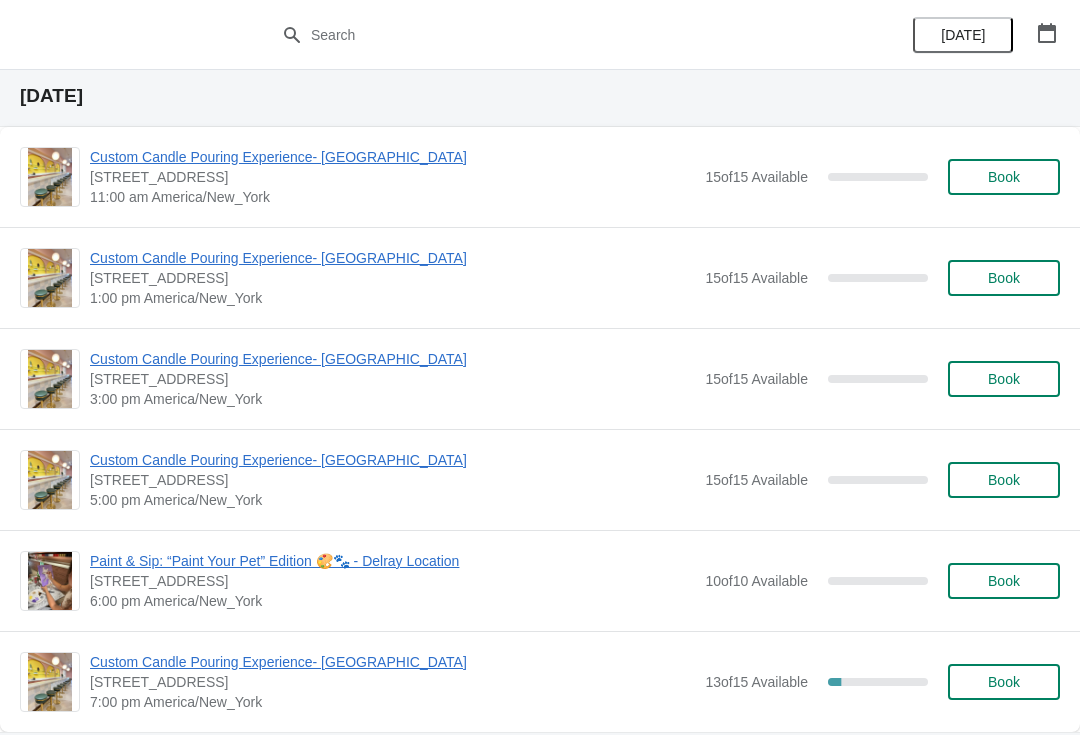 scroll, scrollTop: 3169, scrollLeft: 0, axis: vertical 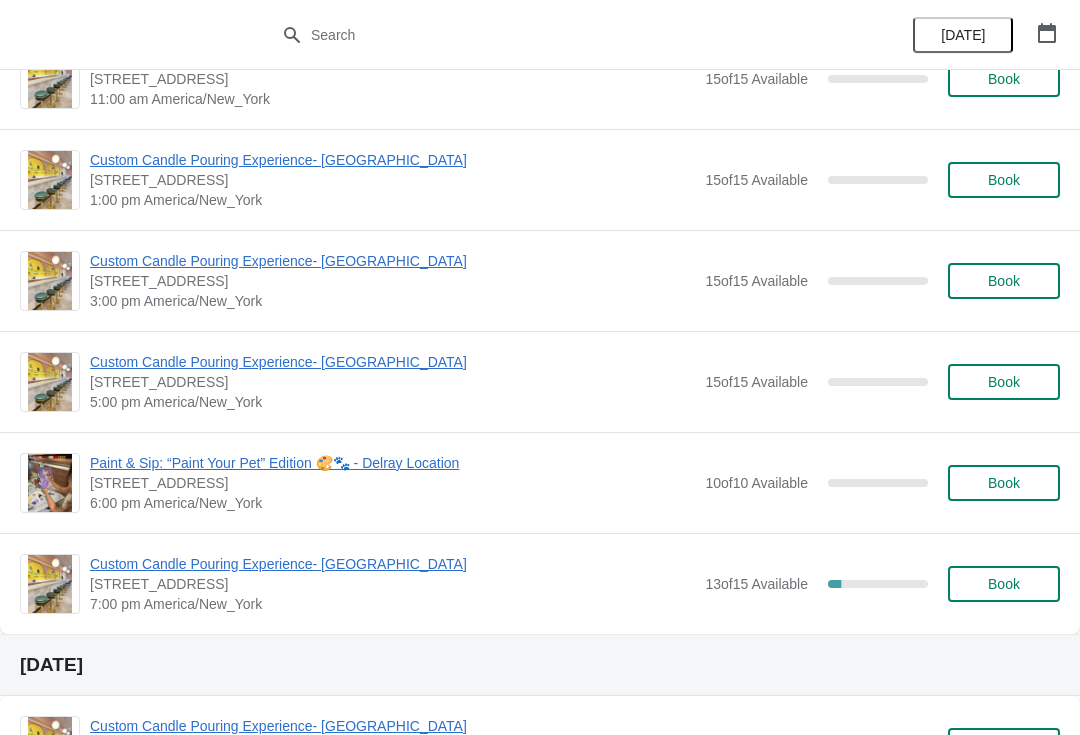 click on "Custom Candle Pouring Experience-  [GEOGRAPHIC_DATA]" at bounding box center (392, 362) 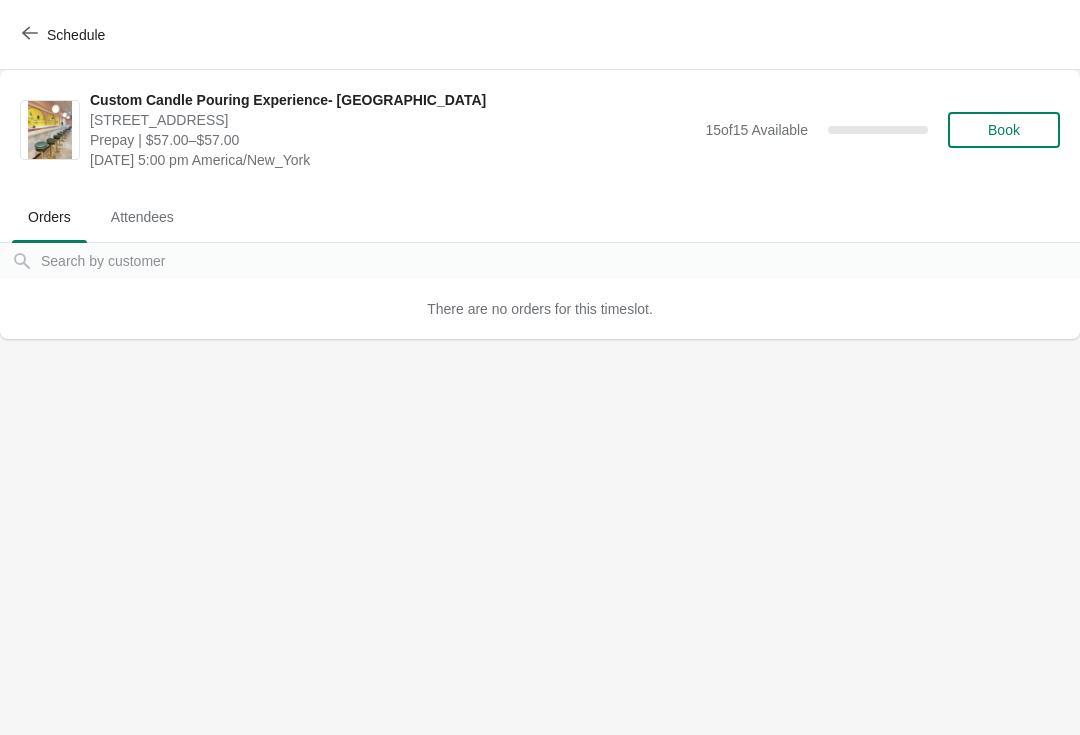 scroll, scrollTop: 0, scrollLeft: 0, axis: both 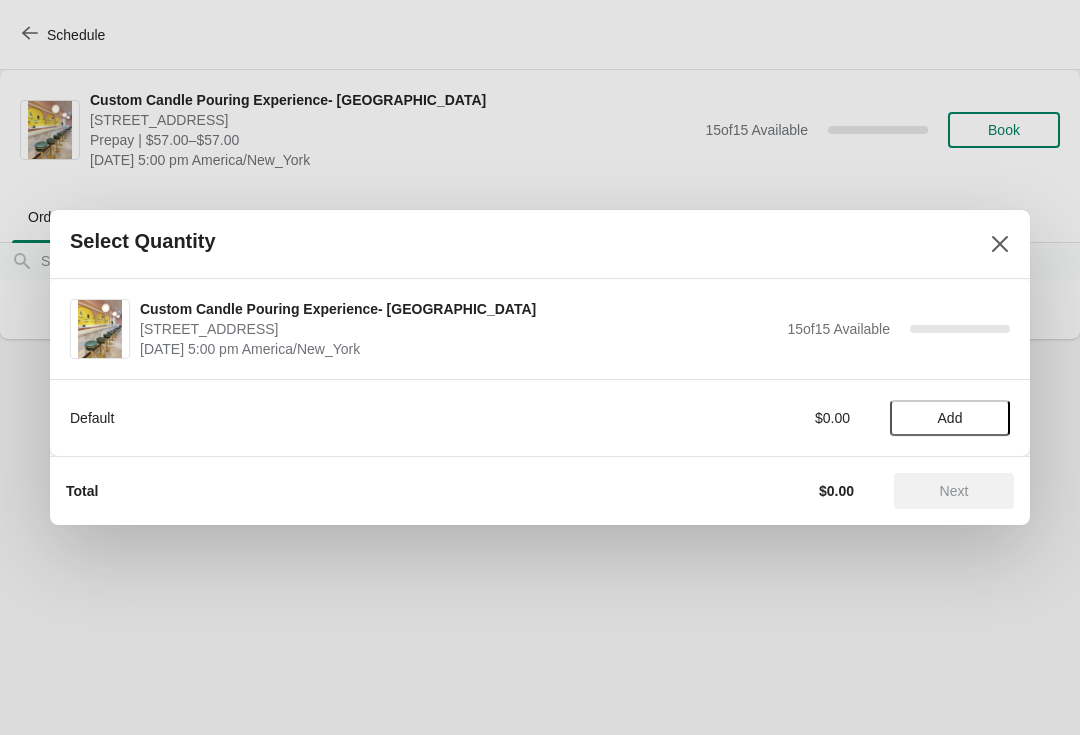 click on "Default $0.00 Add" at bounding box center (540, 408) 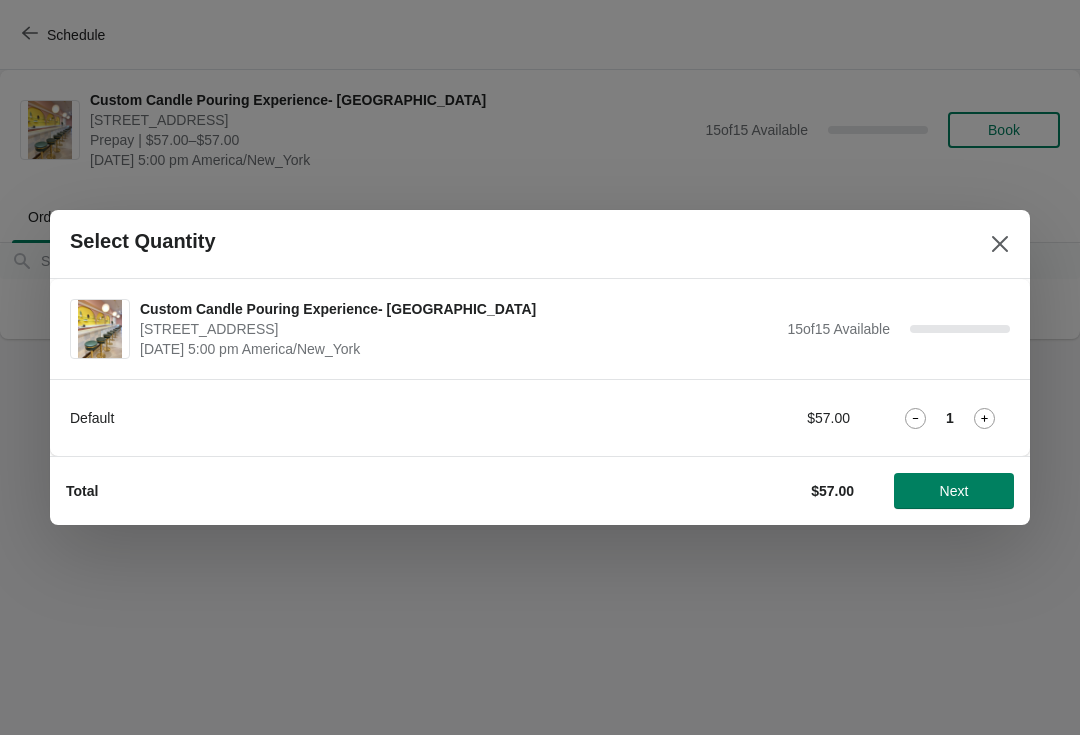 click 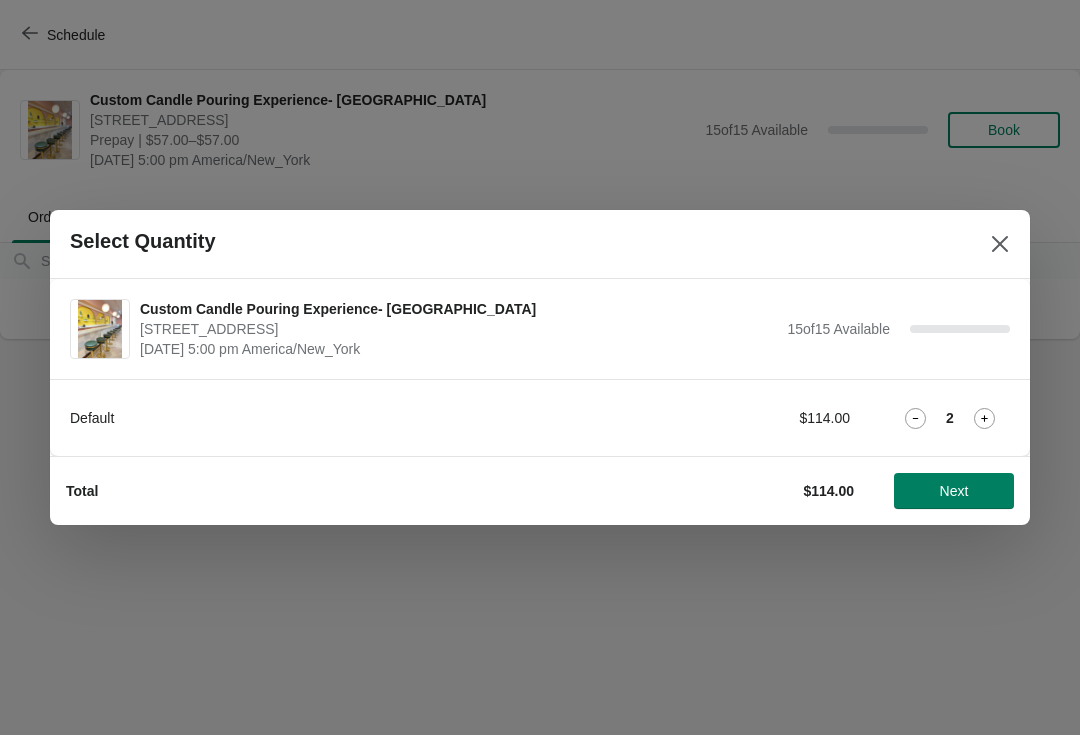 click 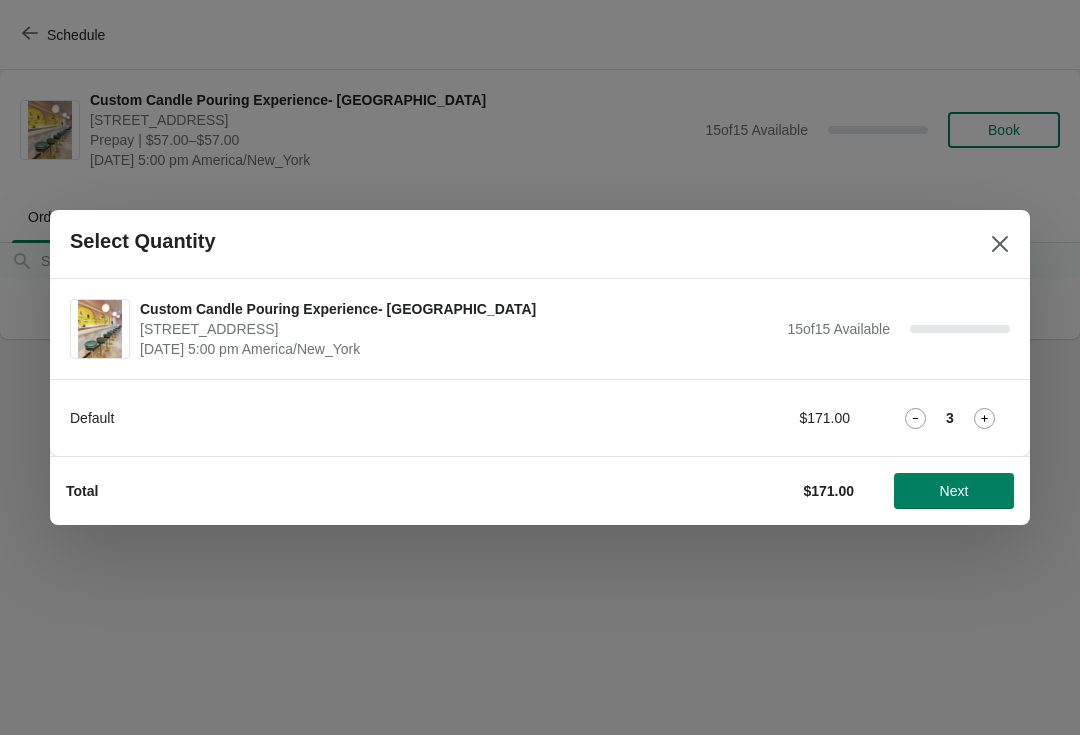 click 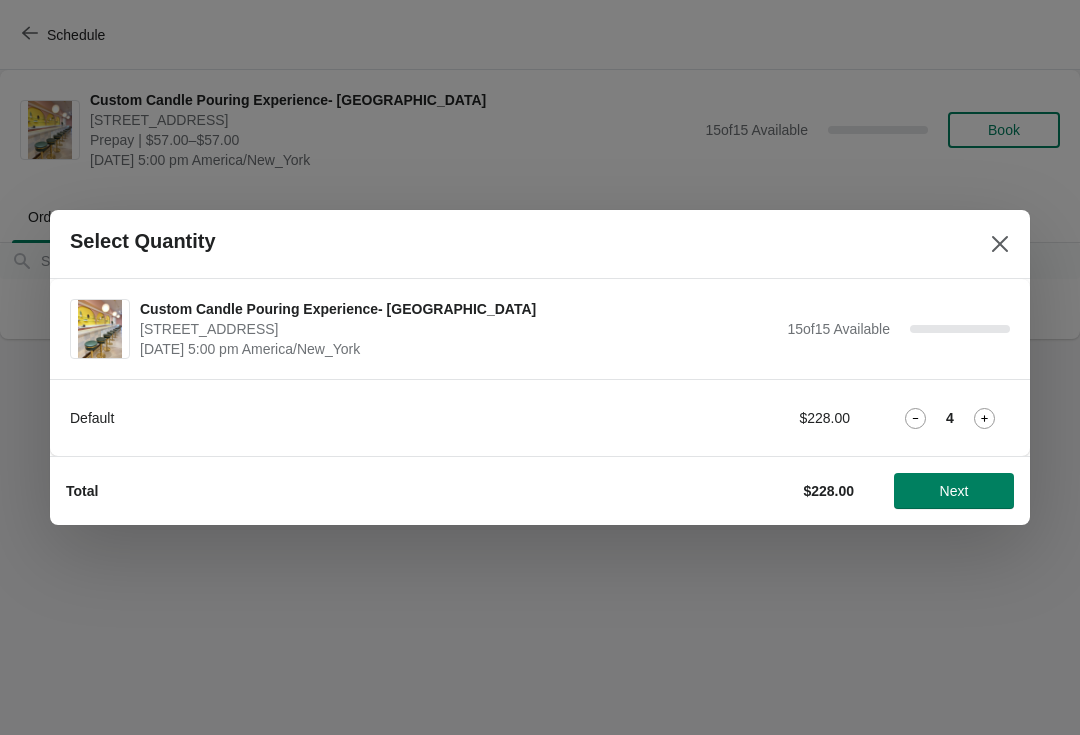 click on "Default $228.00 4" at bounding box center [540, 418] 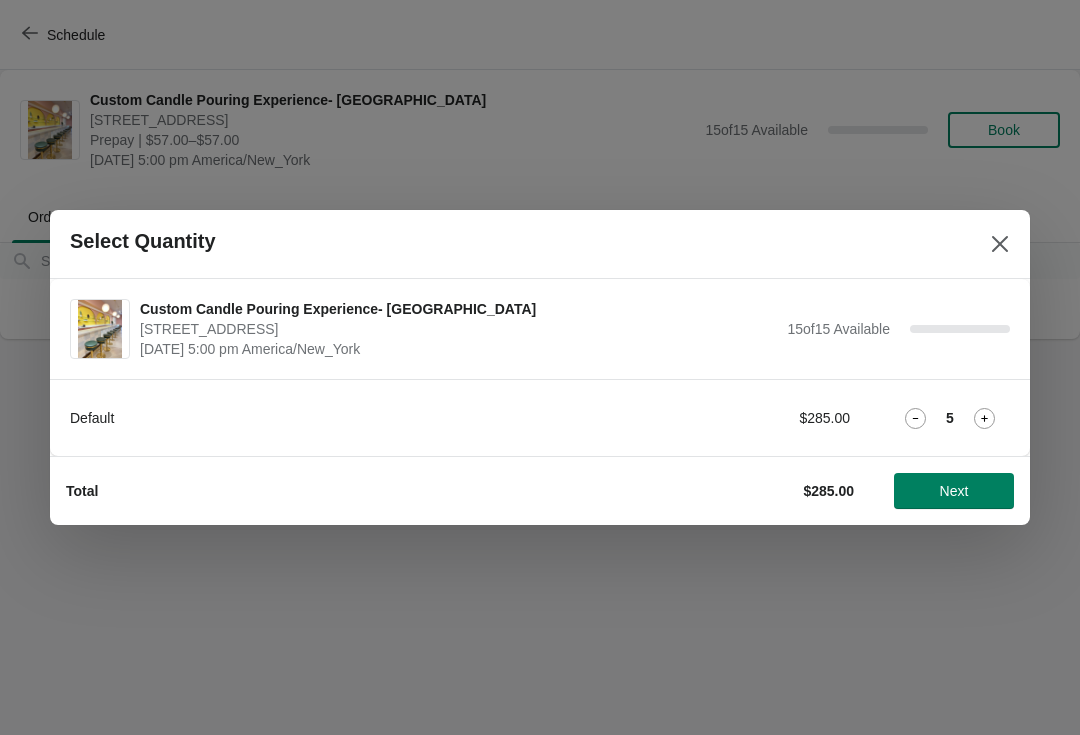 click 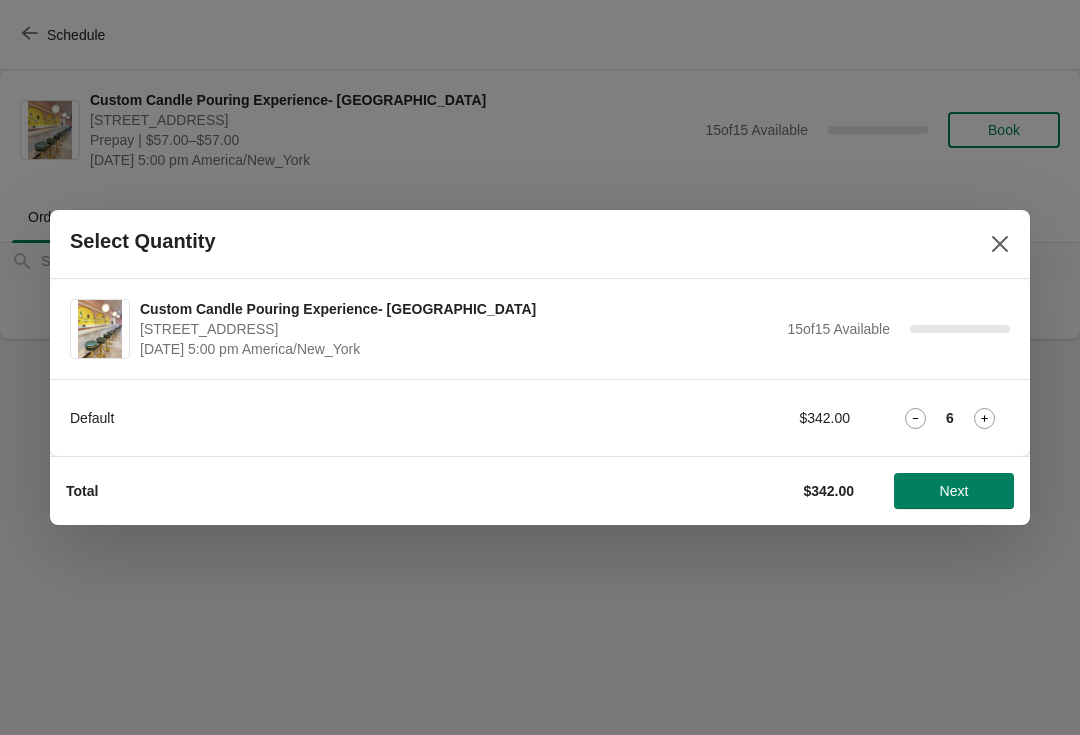 click on "Default $342.00 6" at bounding box center [540, 418] 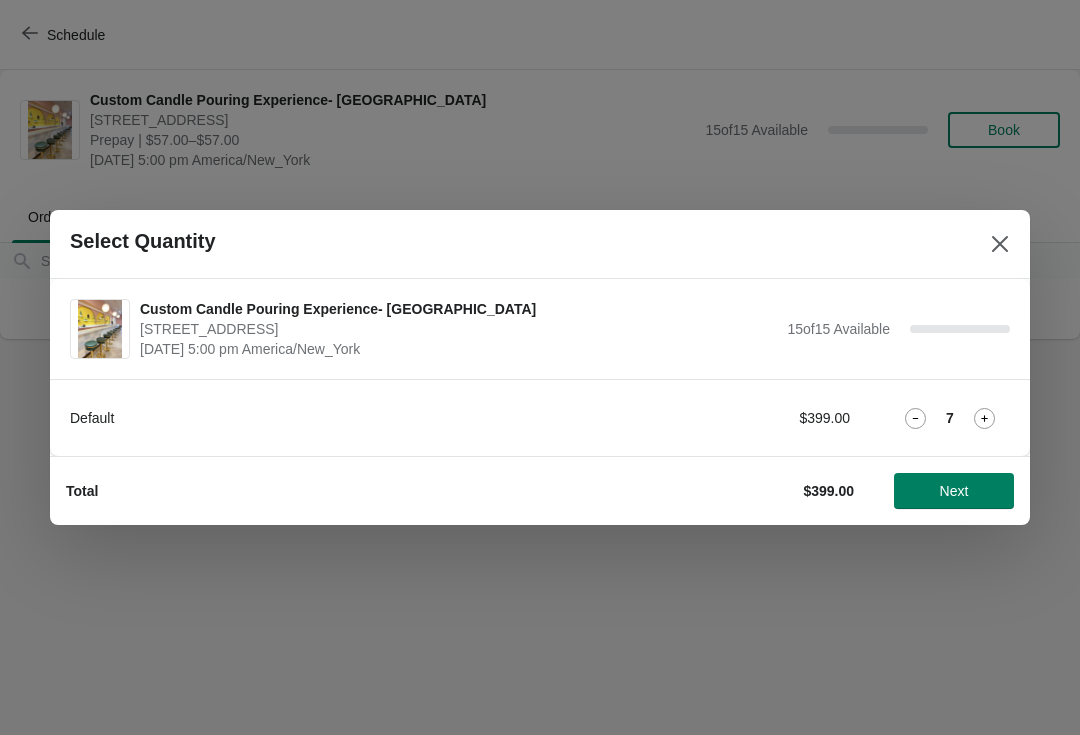 click 